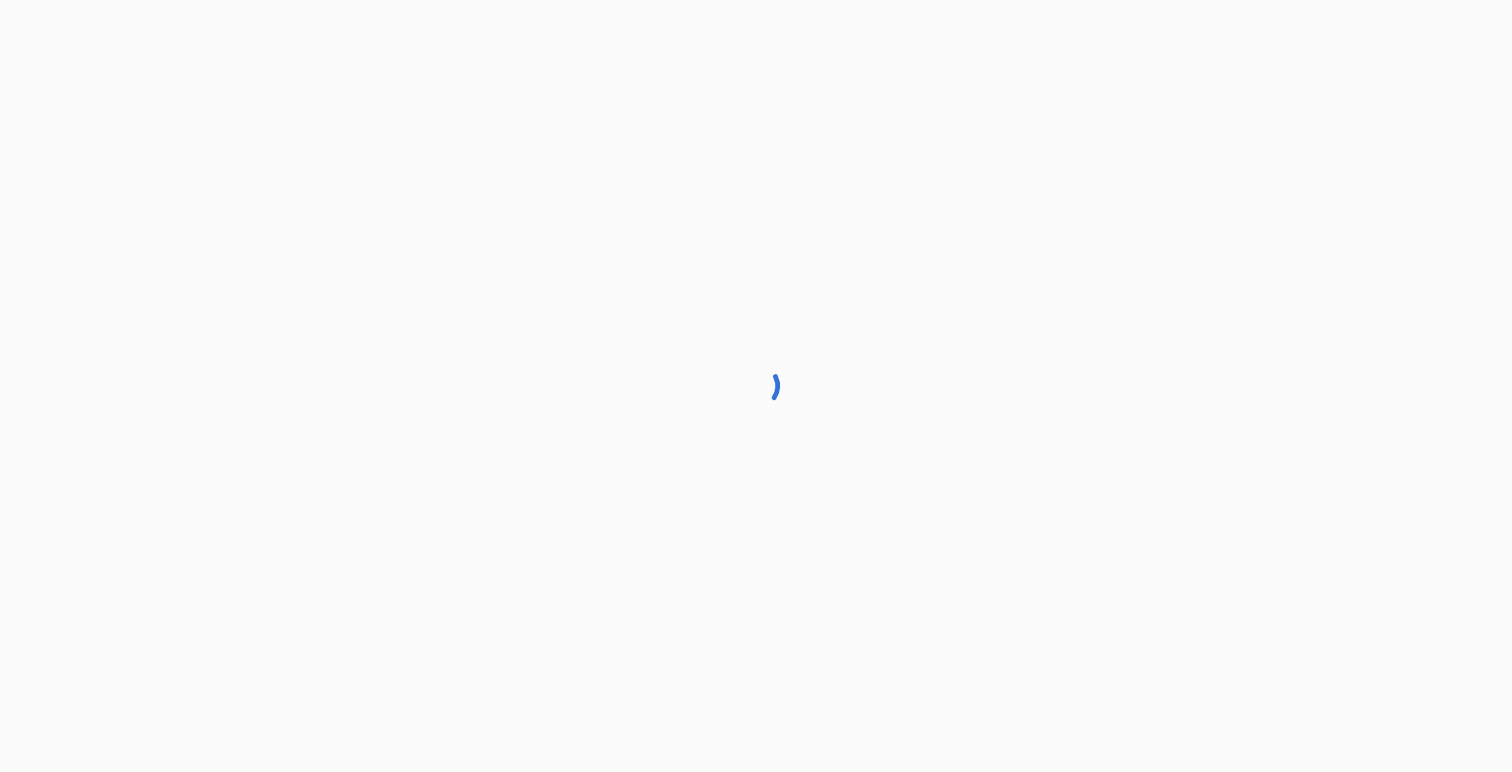 scroll, scrollTop: 0, scrollLeft: 0, axis: both 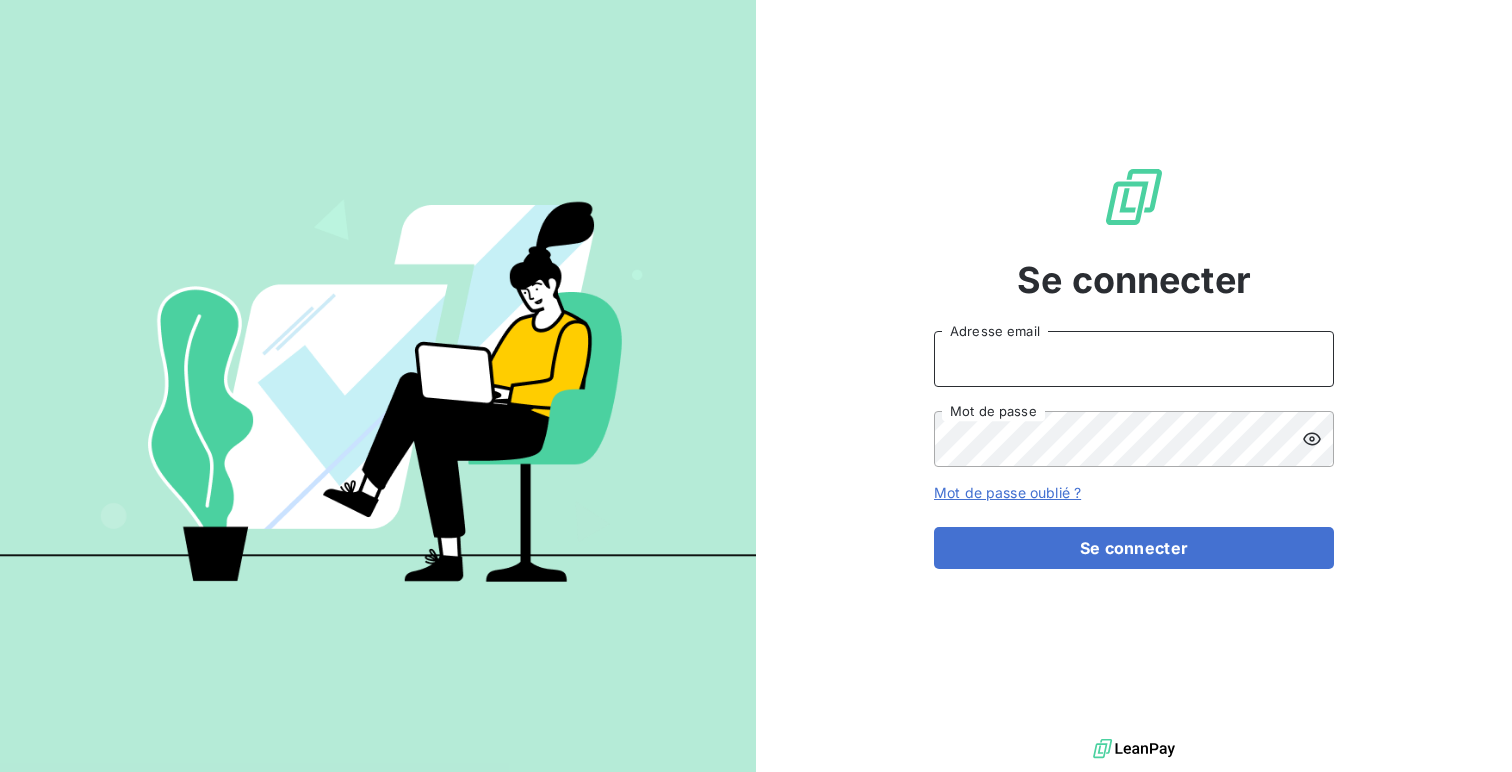 click on "Adresse email" at bounding box center (1134, 359) 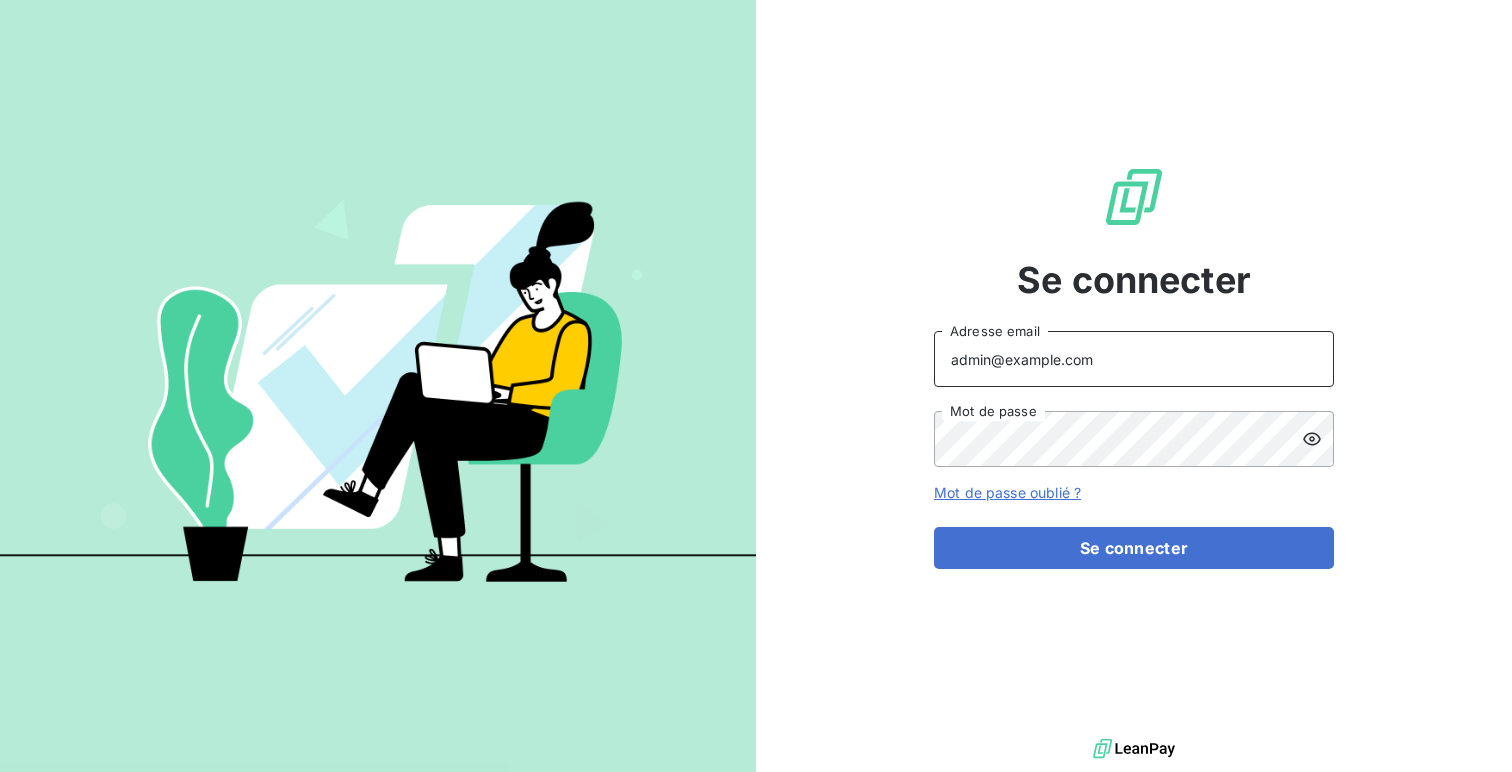 type on "admin@gonzalezbtp" 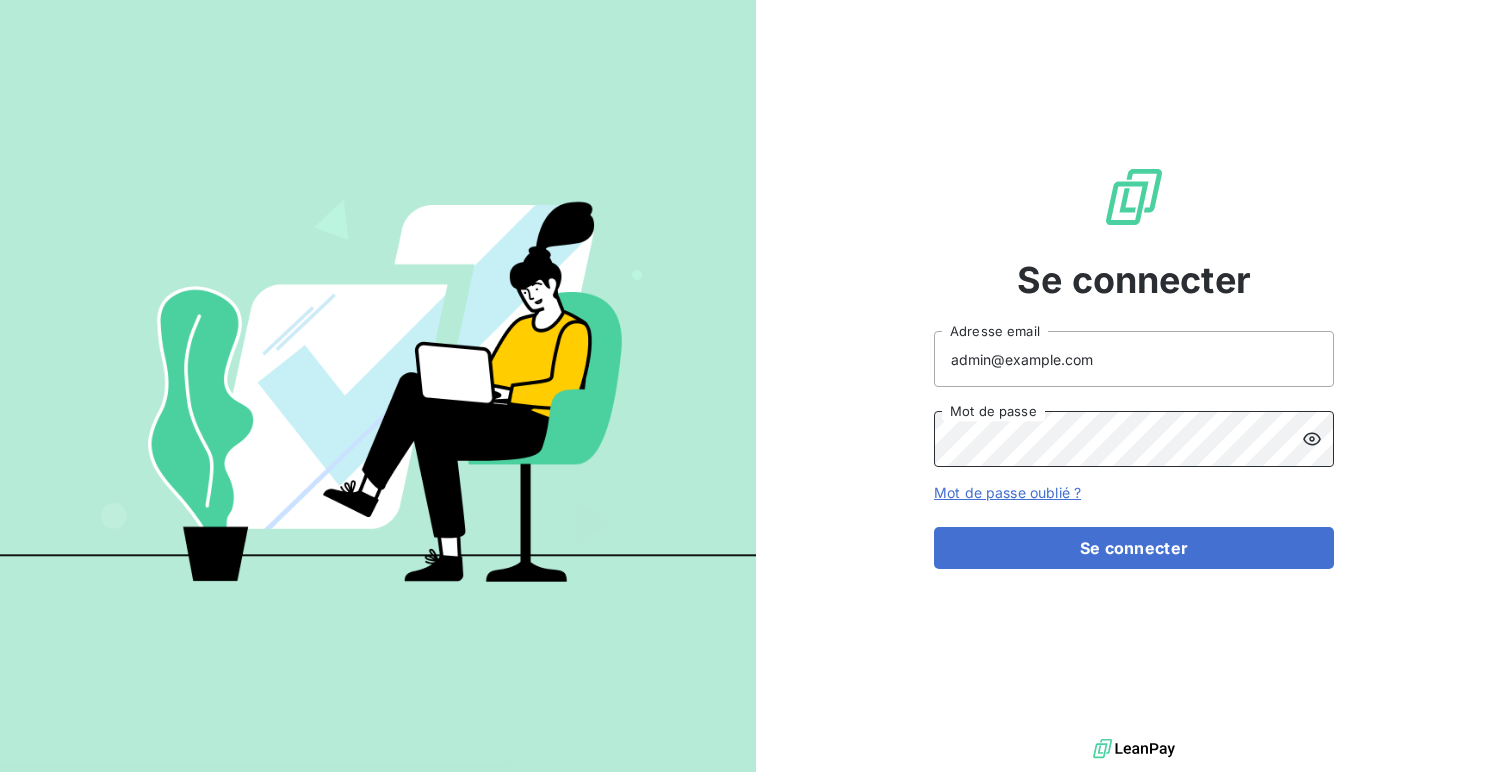 click on "Se connecter" at bounding box center (1134, 548) 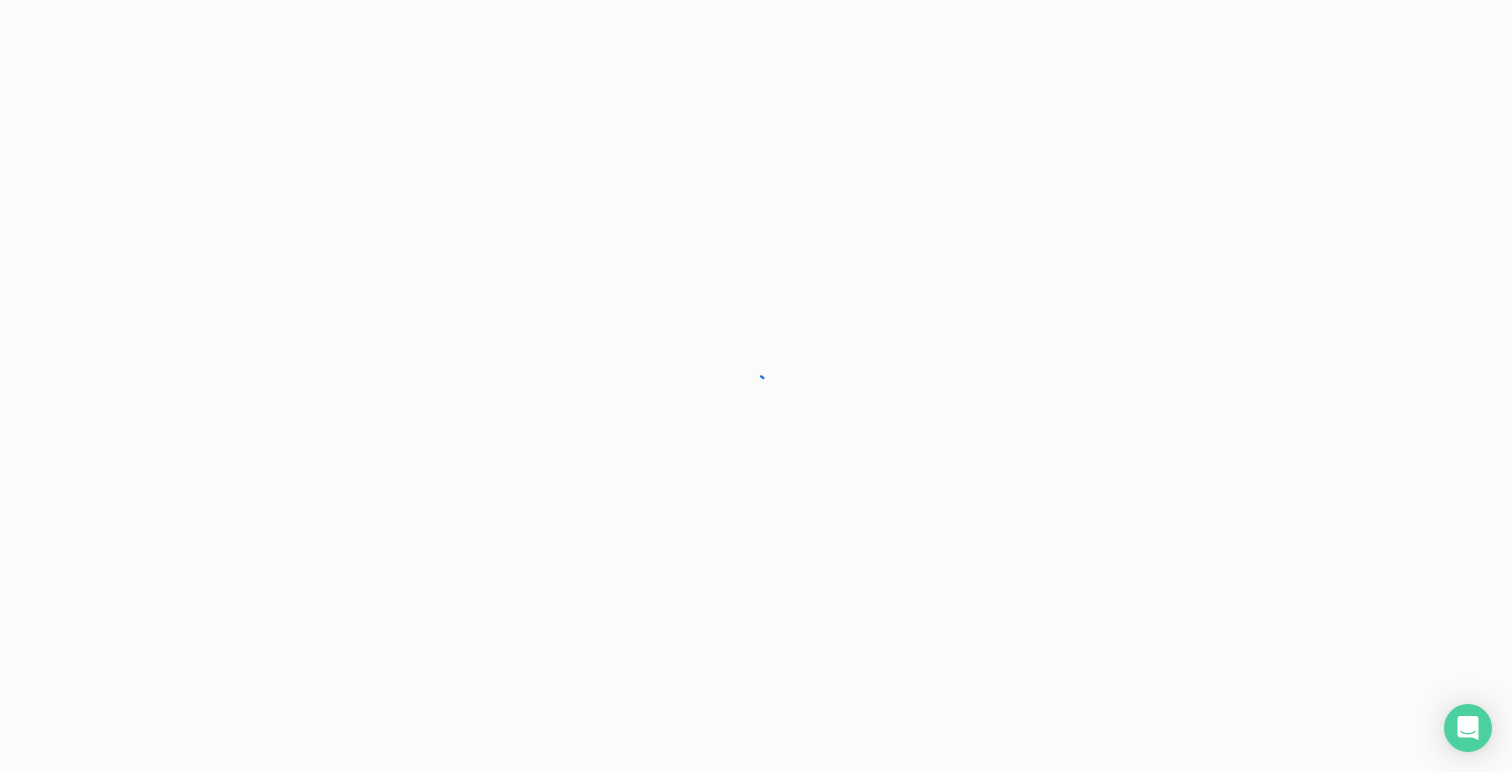 scroll, scrollTop: 0, scrollLeft: 0, axis: both 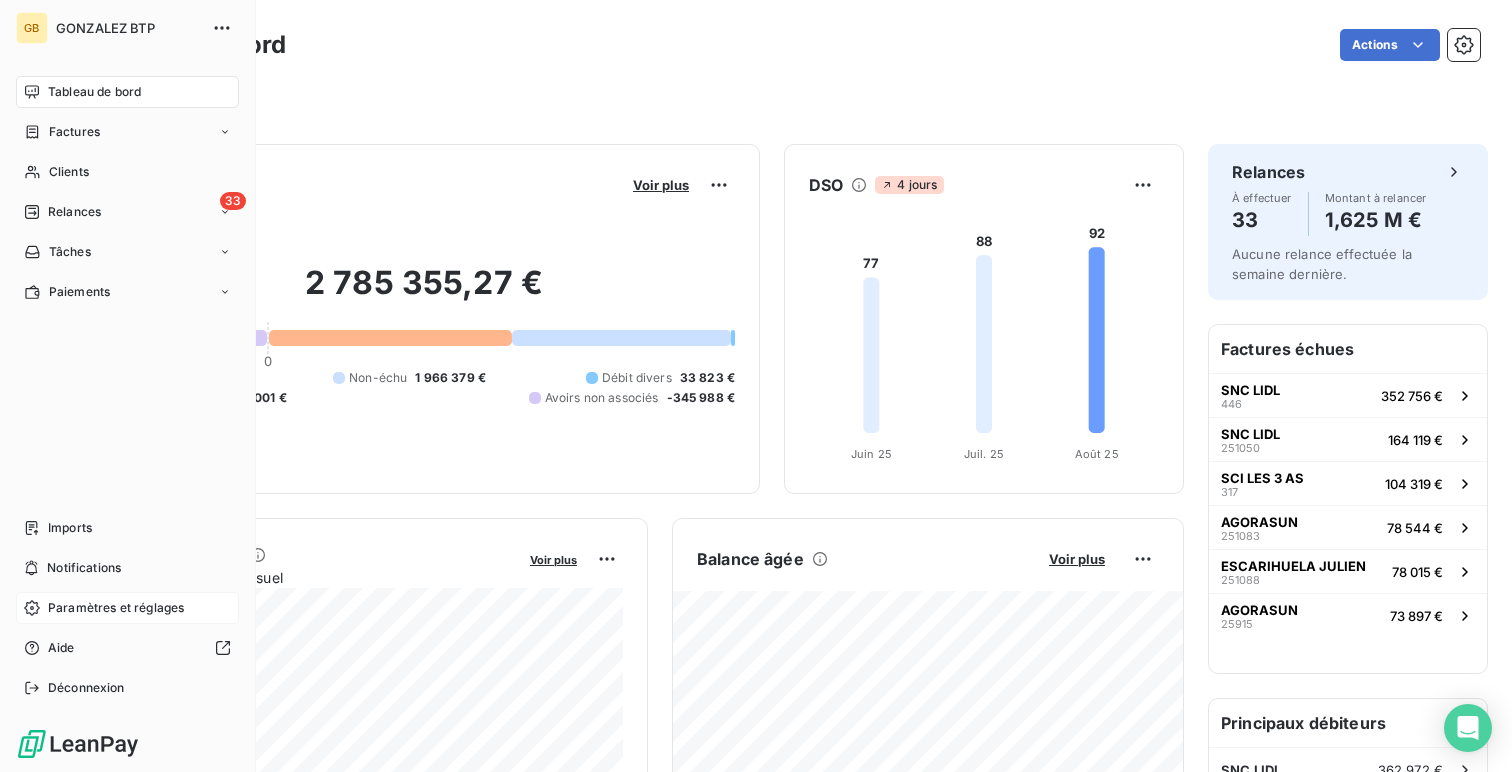 click on "Paramètres et réglages" at bounding box center (127, 608) 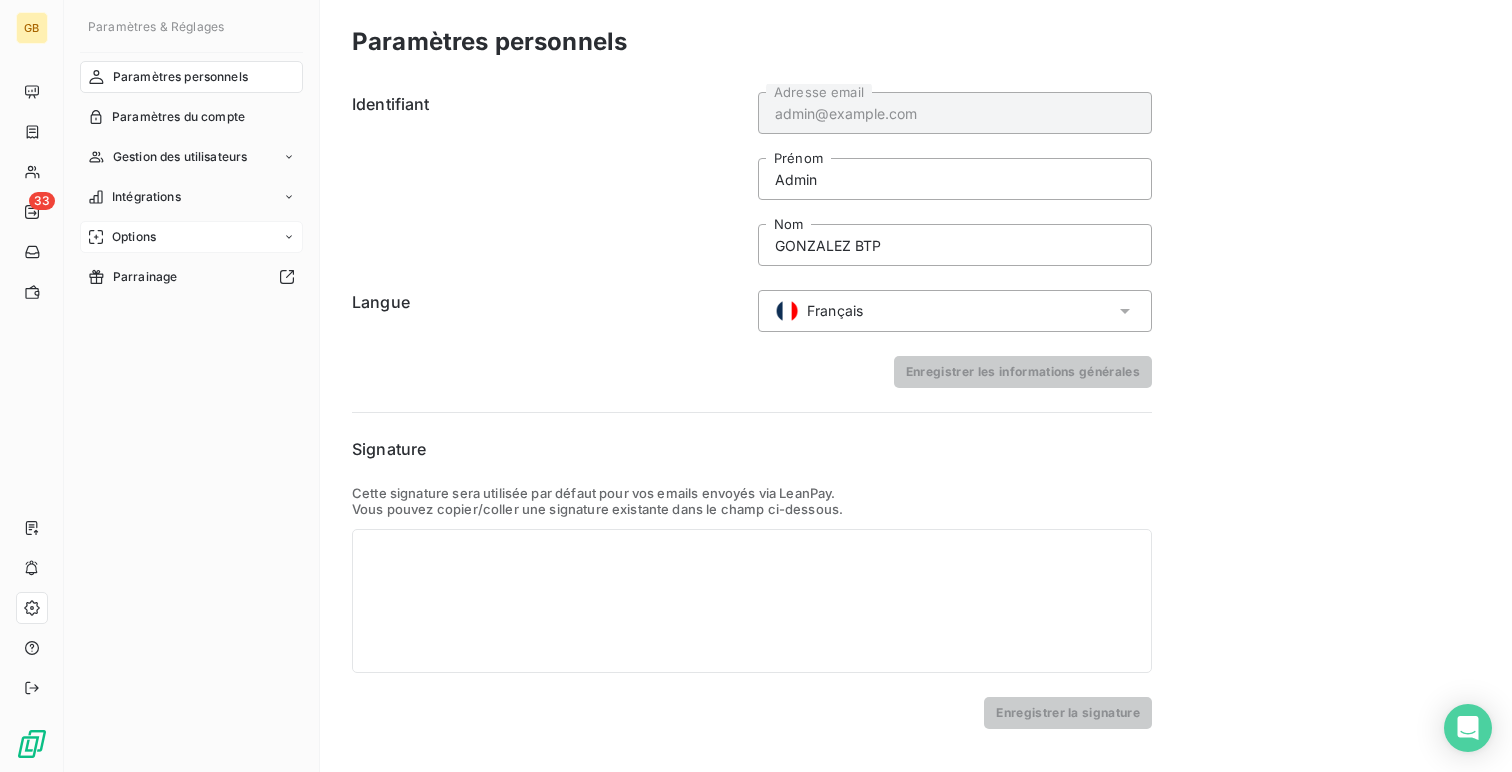 click on "Options" at bounding box center (134, 237) 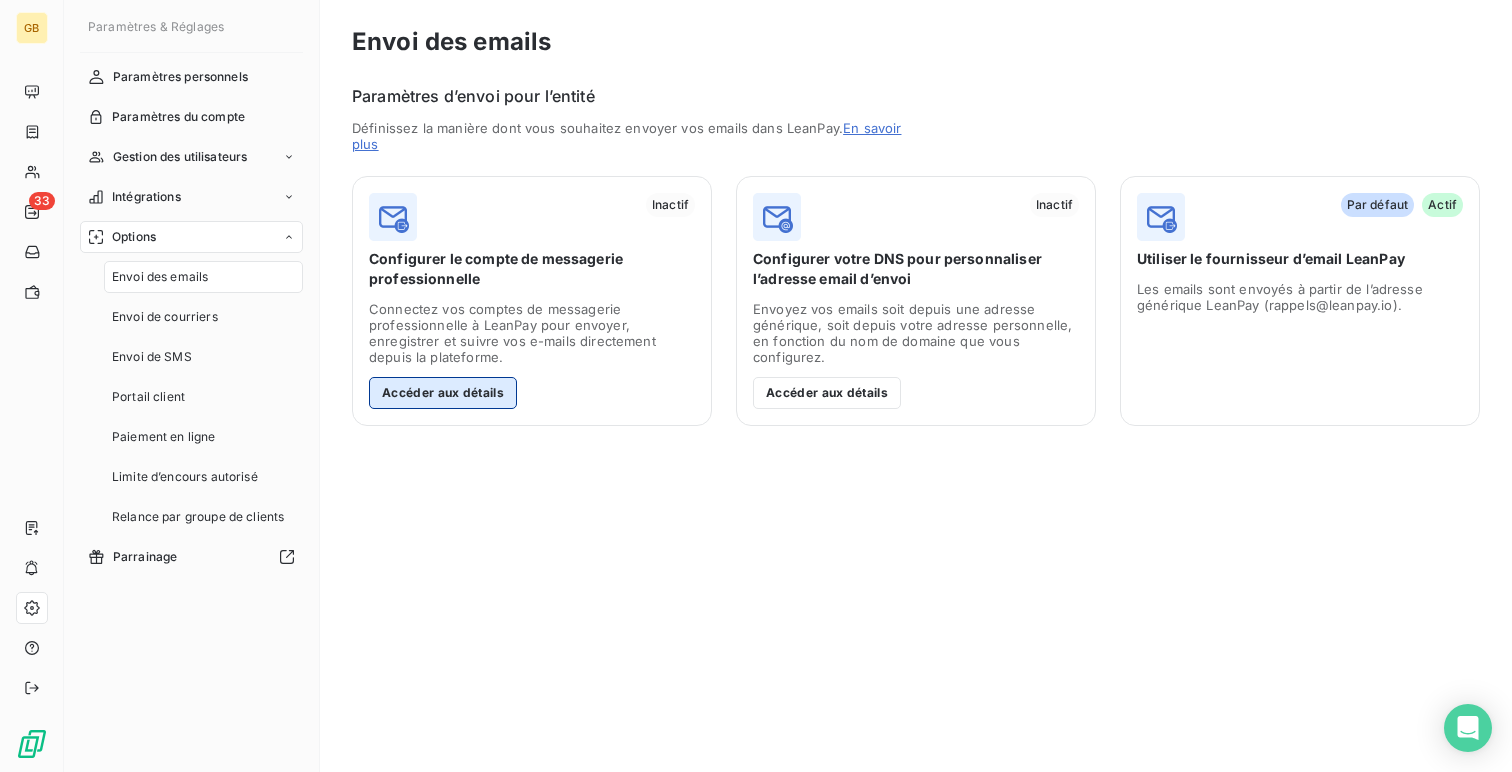 click on "Accéder aux détails" at bounding box center (443, 393) 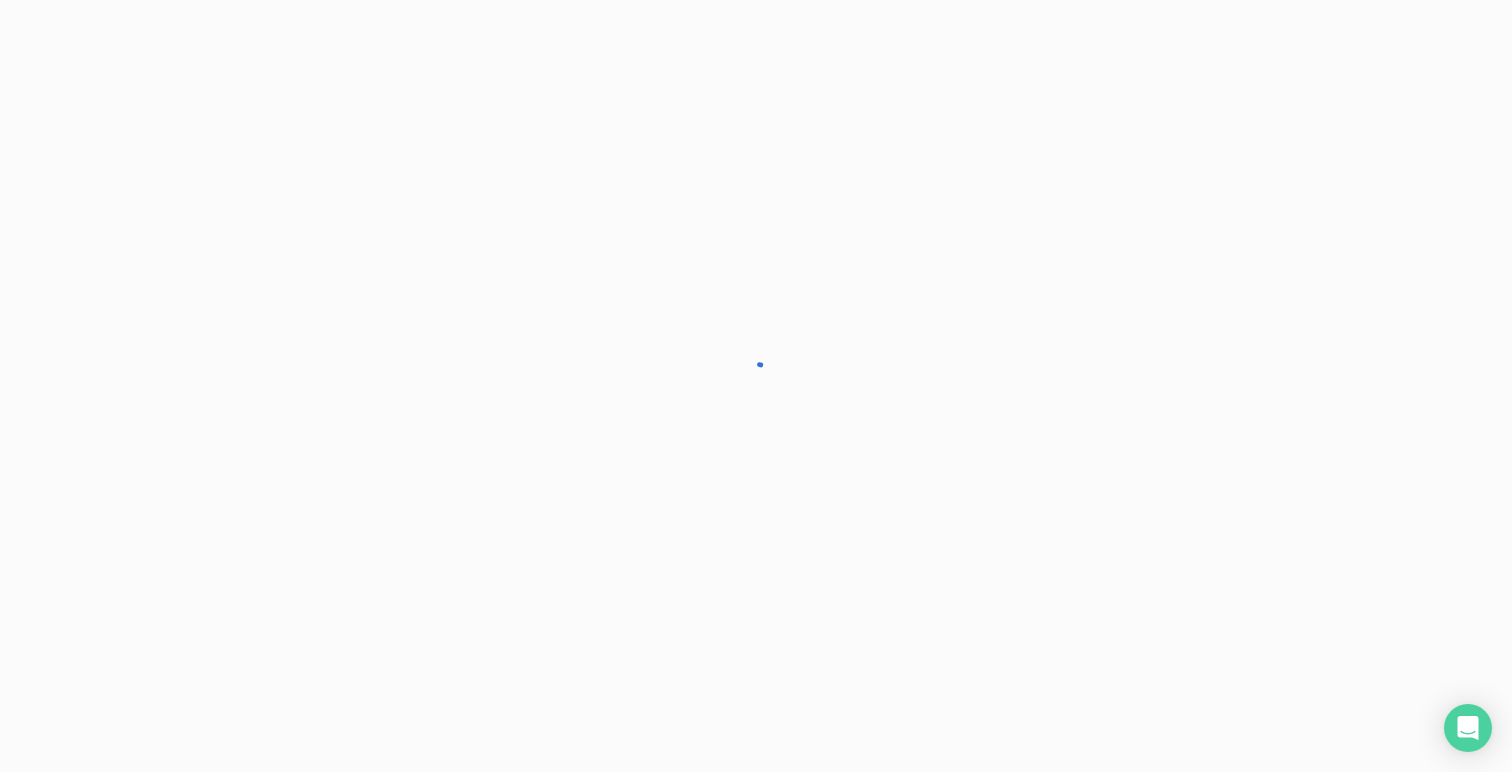 scroll, scrollTop: 0, scrollLeft: 0, axis: both 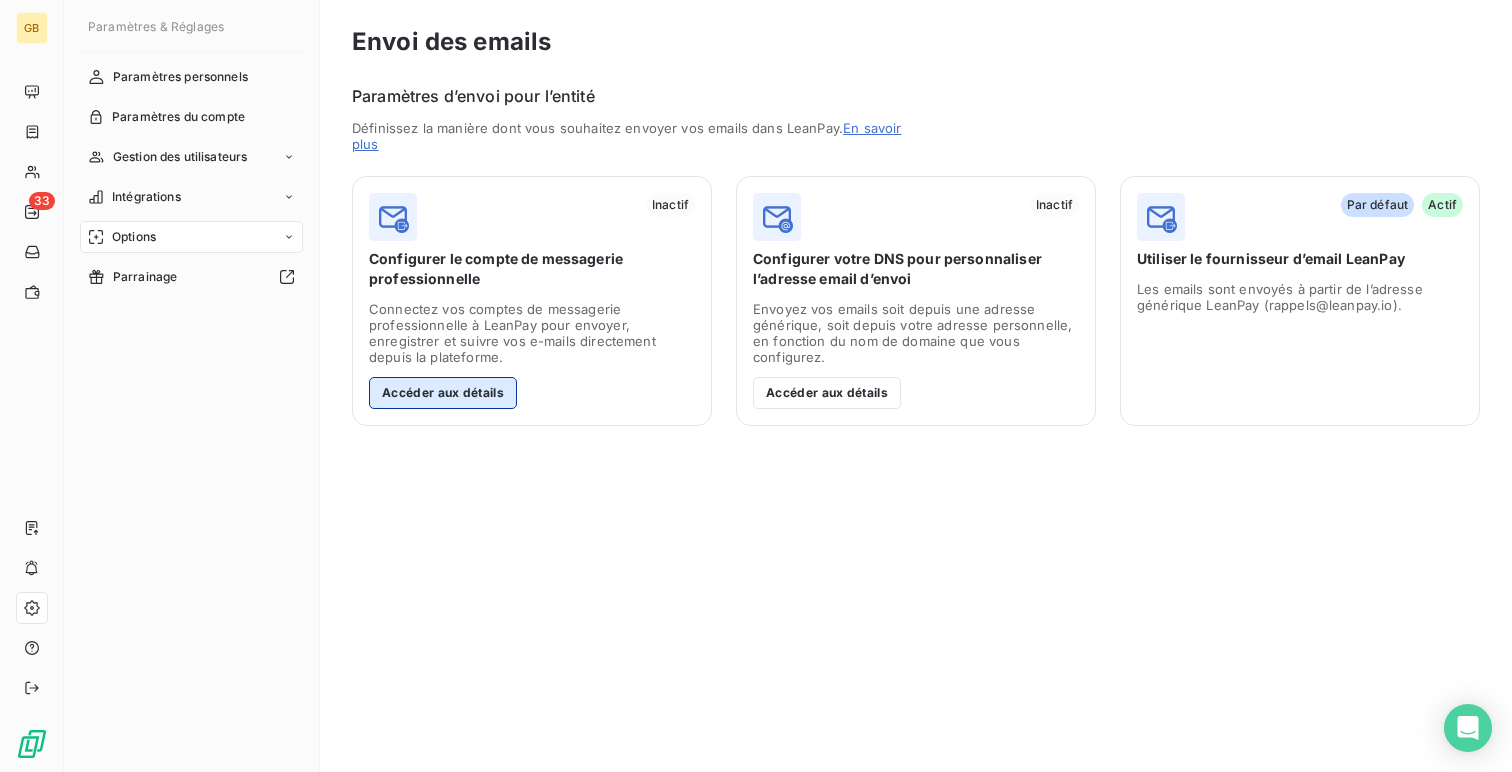 click on "Accéder aux détails" at bounding box center (443, 393) 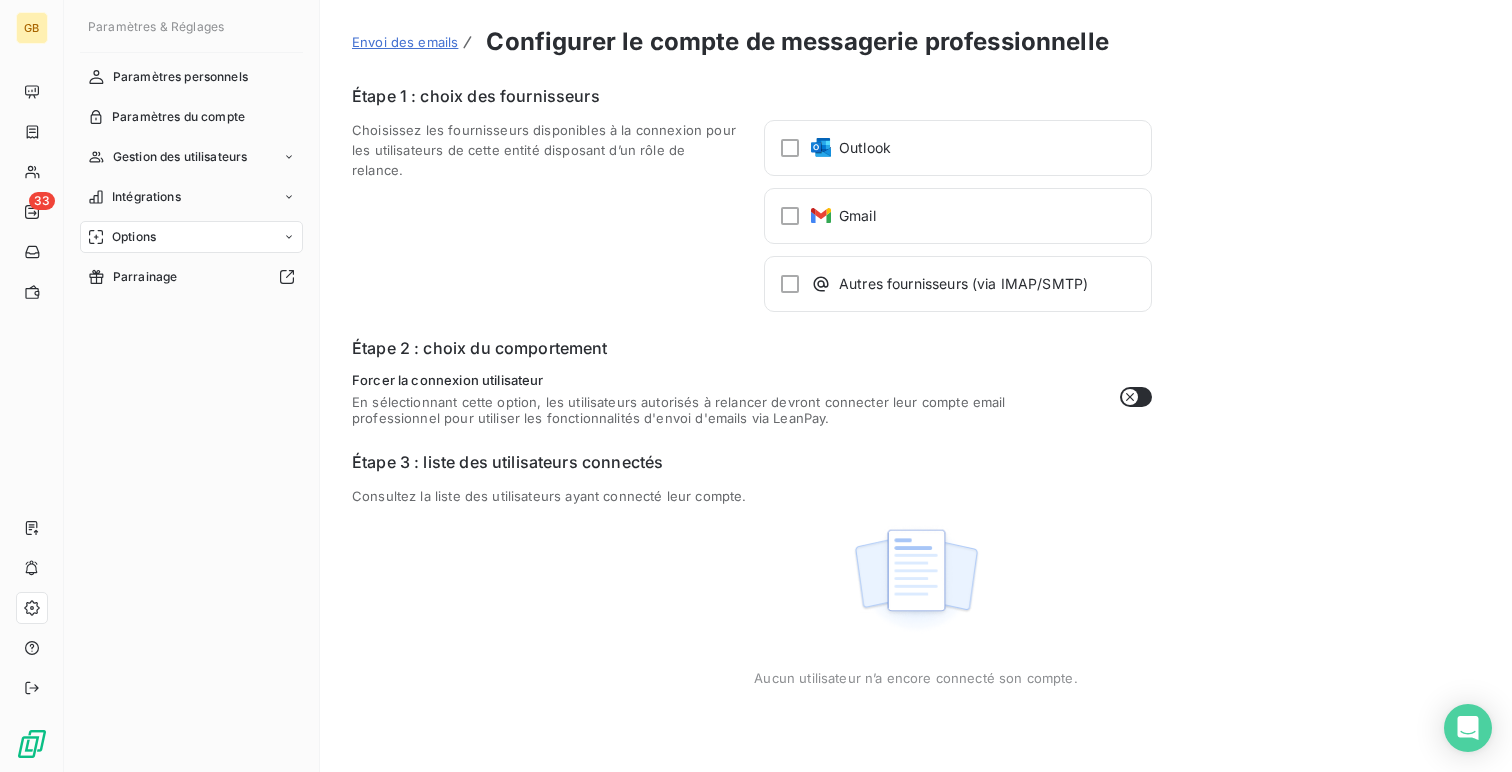 click on "Envoi des emails" at bounding box center (405, 42) 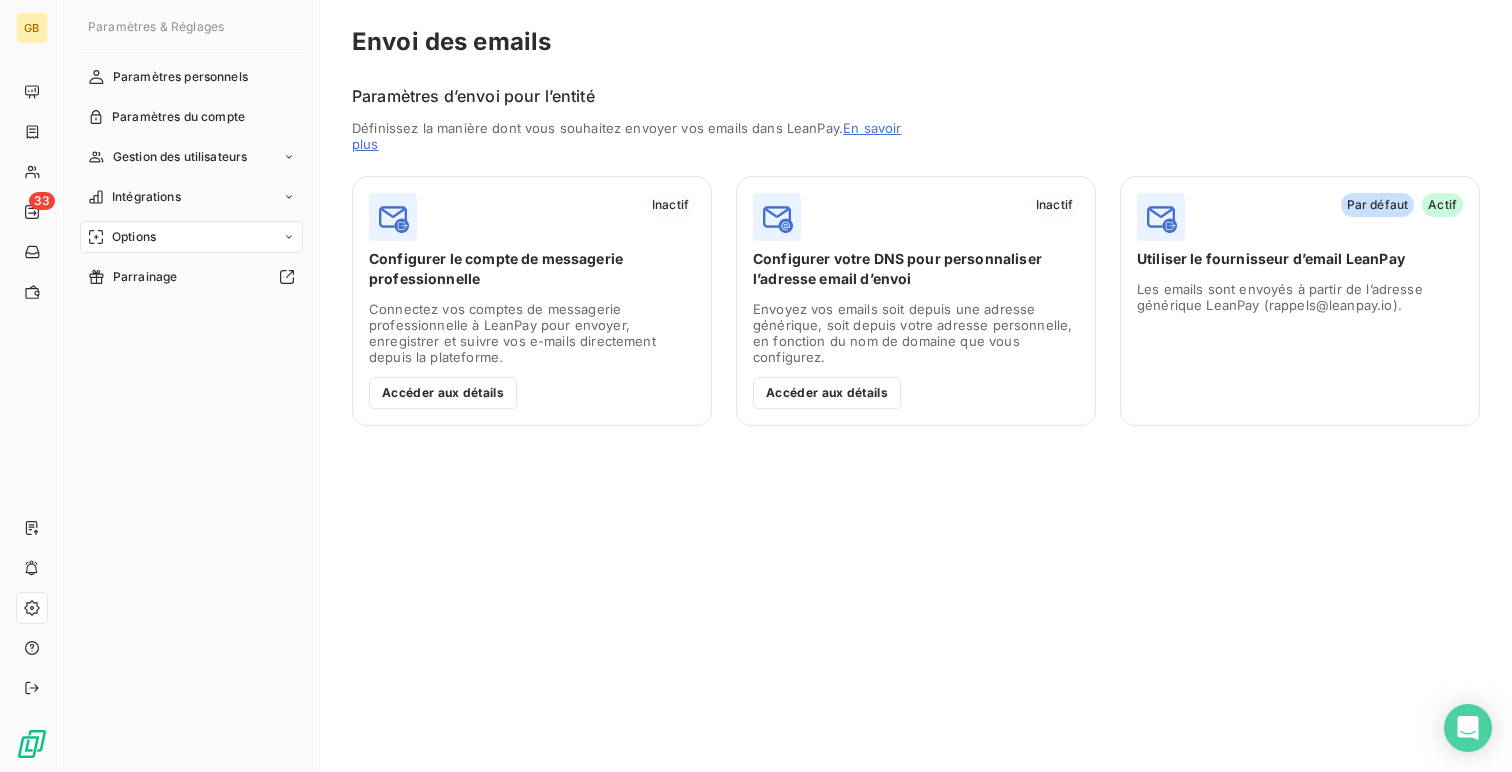 click on "En savoir plus" at bounding box center (626, 136) 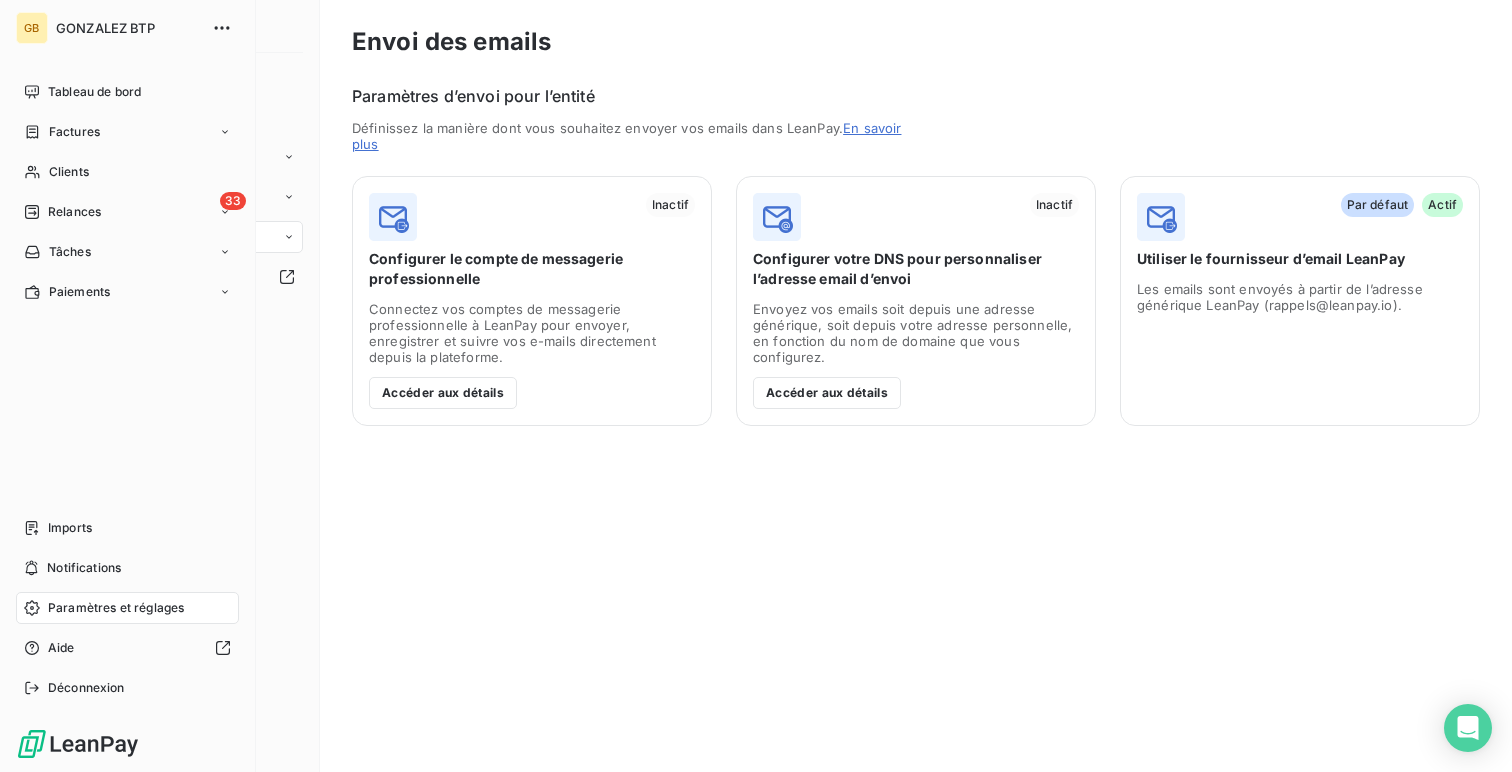 click on "Tableau de bord" at bounding box center (94, 92) 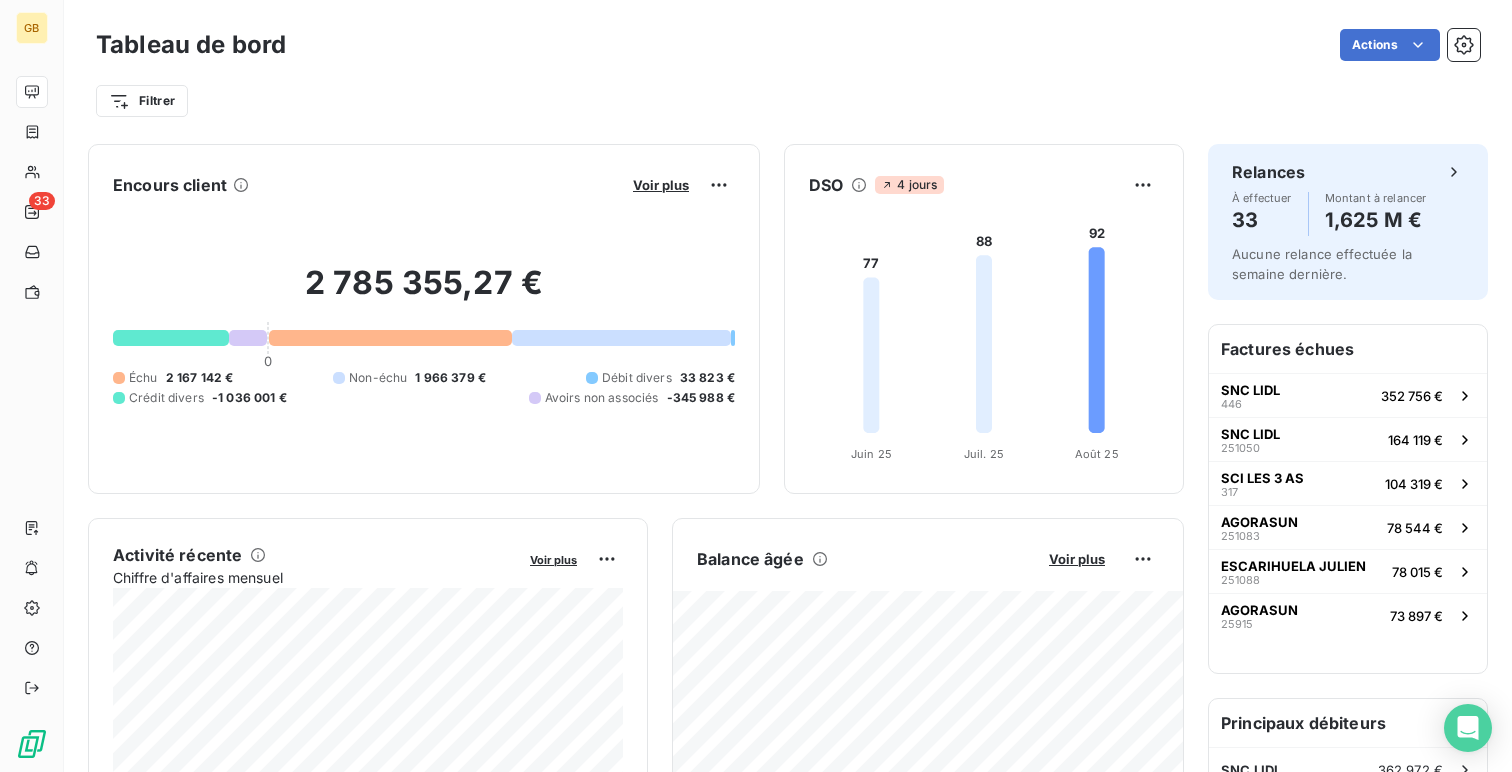 click on "Encours client Voir plus 2 785 355,27 € 0 Échu 2 167 142 € Non-échu 1 966 379 € Débit divers 33 823 € Crédit divers -1 036 001 € Avoirs non associés -345 988 € DSO 4 jours 77 88 92Juin 25 Juin 25 Juil. 25 Juil. 25 Août 25 Août 25 Activité récente Chiffre d'affaires mensuel Voir plus Balance âgée Voir plus Relances par montant Encaissements Prévisionnel basé sur le délai moyen de paiement des 3 derniers mois Relances À effectuer 33 Montant à relancer 1,625 M € Aucune relance effectuée la semaine dernière. Factures échues SNC LIDL 446 352 756 € SNC LIDL 251050 164 119 € SCI LES 3 AS 317 104 319 € AGORASUN 251083 78 544 € ESCARIHUELA JULIEN 251088 78 015 € AGORASUN 25915 73 897 € Principaux débiteurs SNC LIDL 362 972 € FLCR 173 876 € AGORASUN 164 370 € GREENYELLOW 159 841 € ESCARIHUELA JULIEN 141 767 € CANICOM IMMO 133 040 €" at bounding box center (788, 1024) 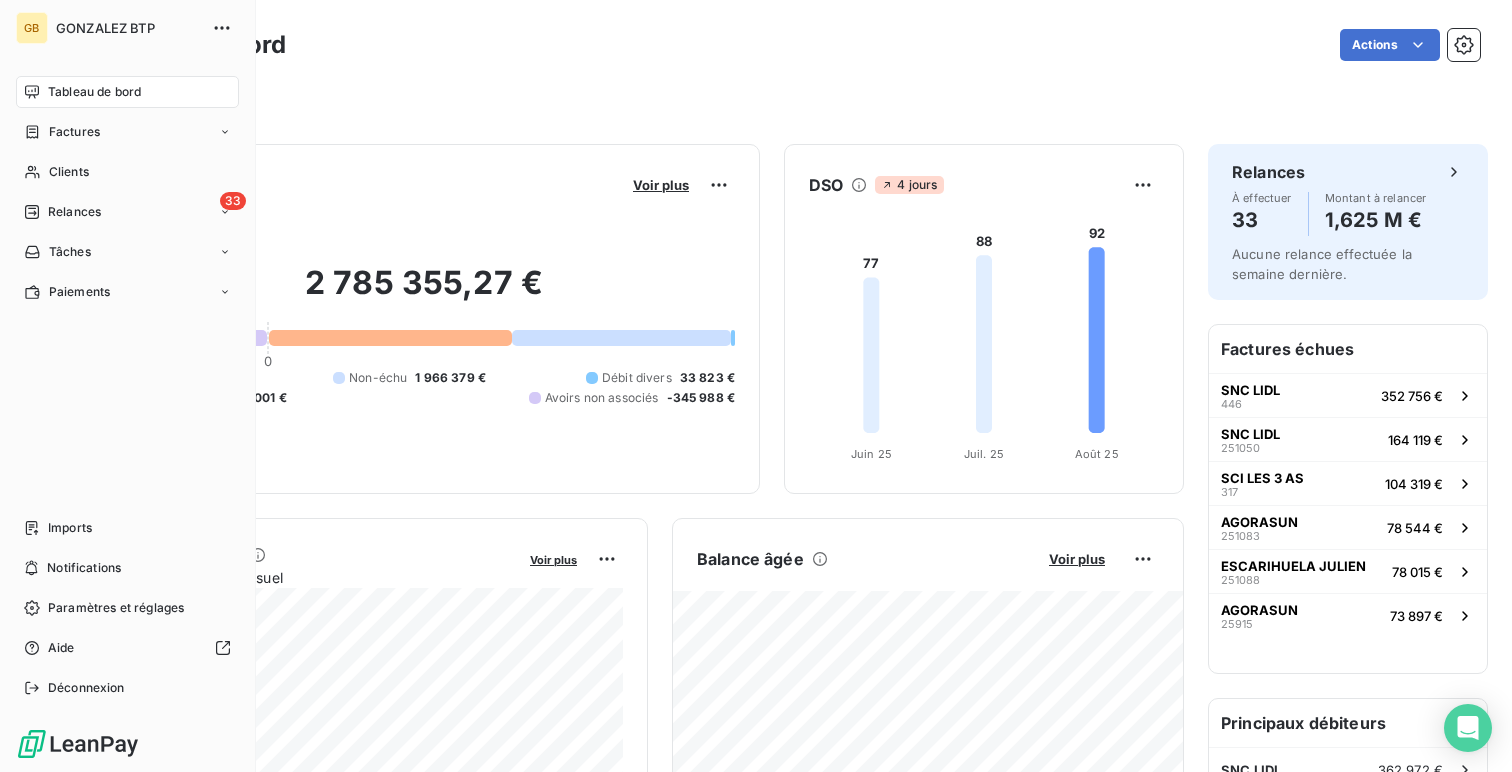 click on "Déconnexion" at bounding box center [86, 688] 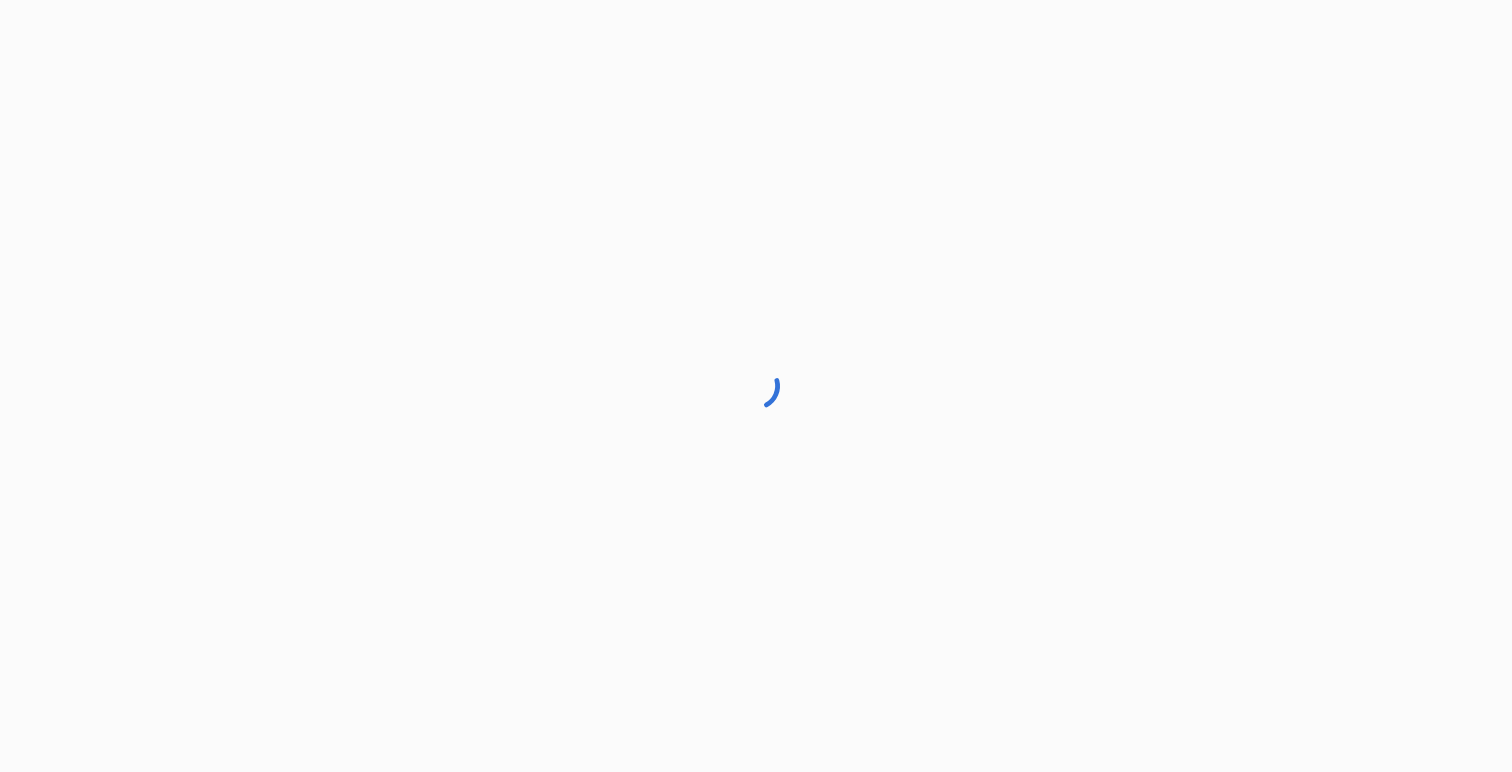 scroll, scrollTop: 0, scrollLeft: 0, axis: both 